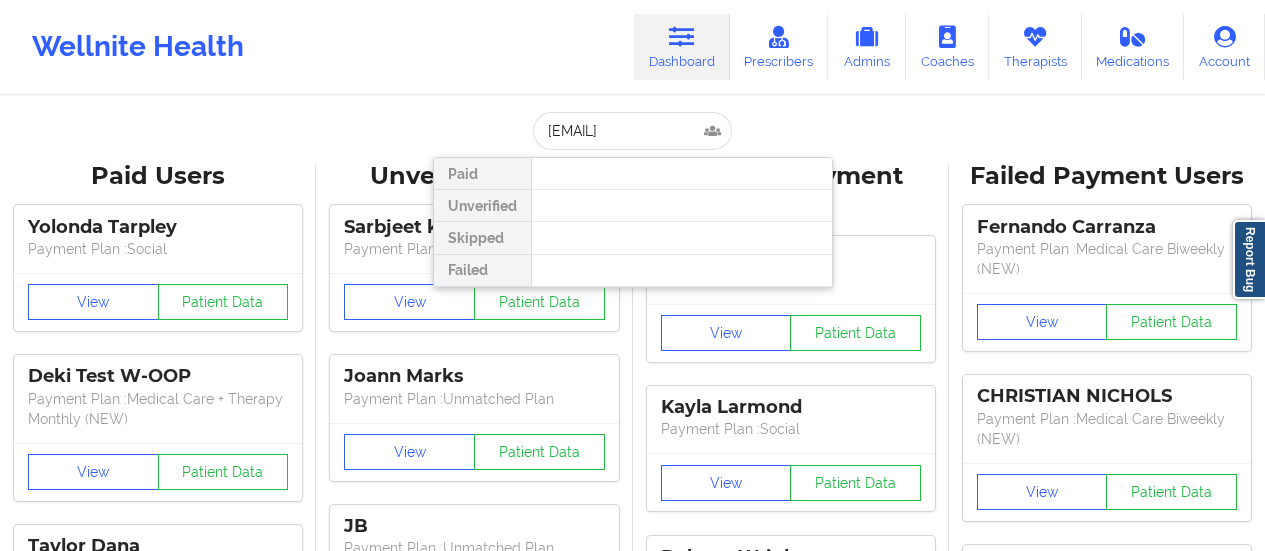 scroll, scrollTop: 0, scrollLeft: 0, axis: both 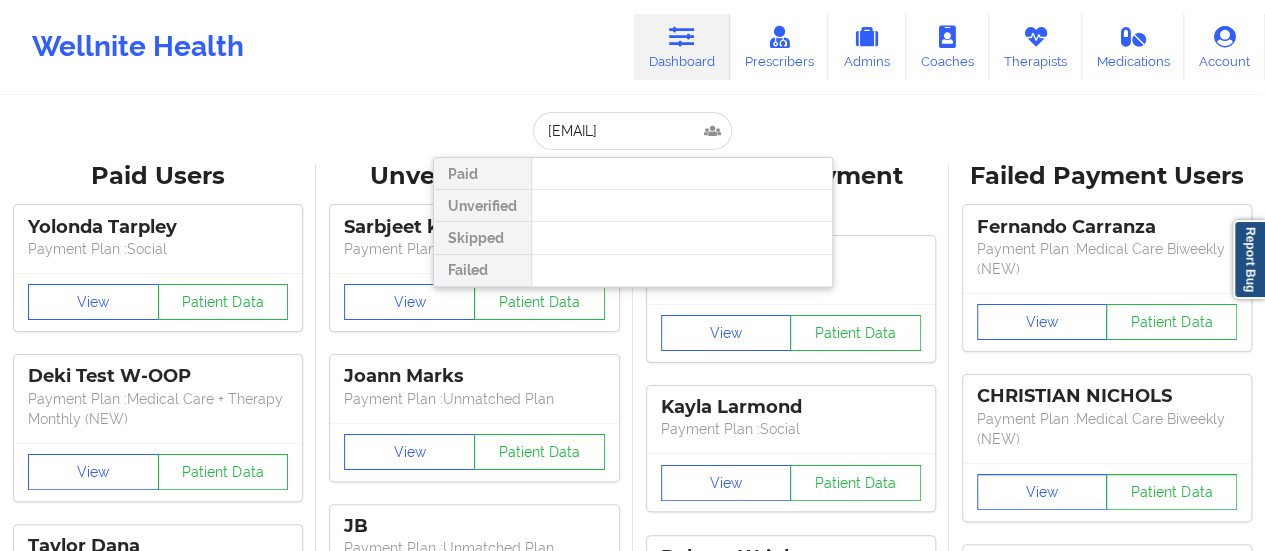 type on "[EMAIL]" 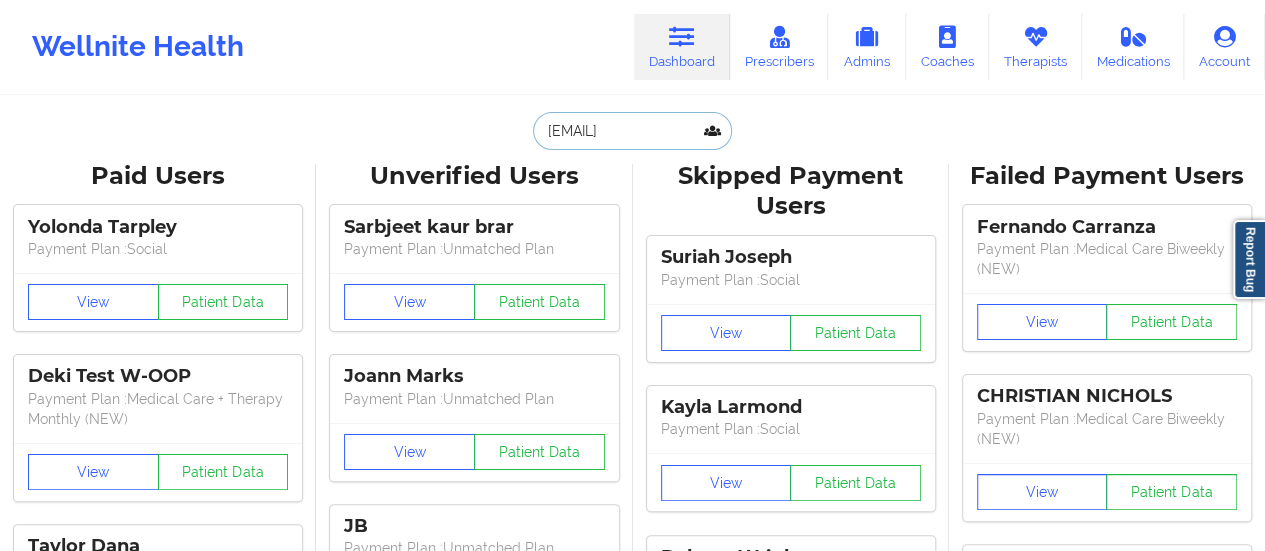 scroll, scrollTop: 0, scrollLeft: 0, axis: both 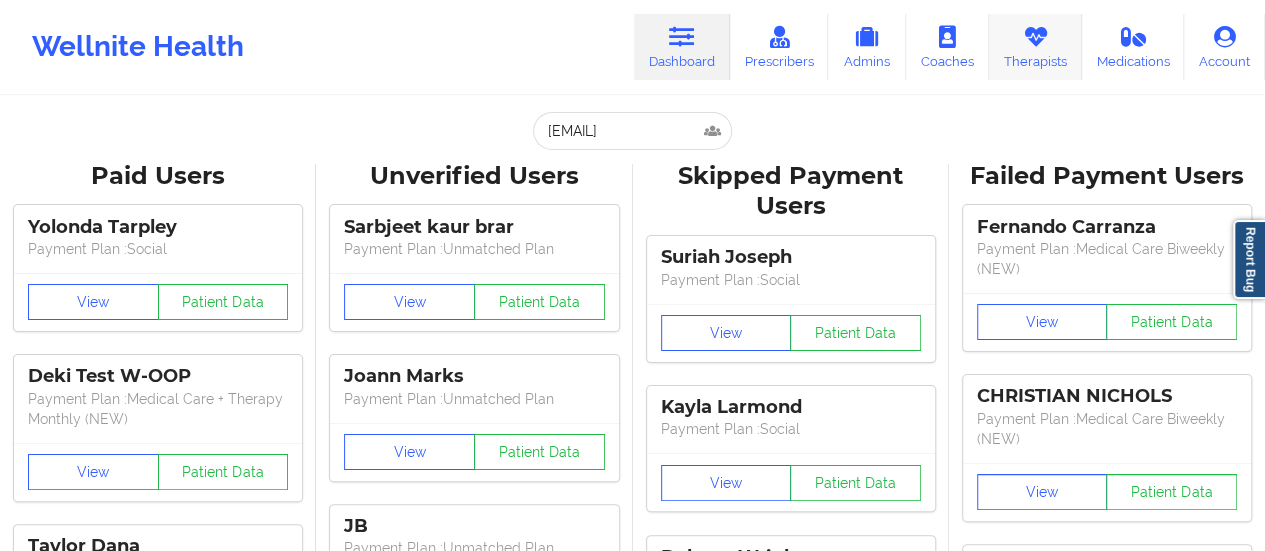 click on "Therapists" at bounding box center (1035, 47) 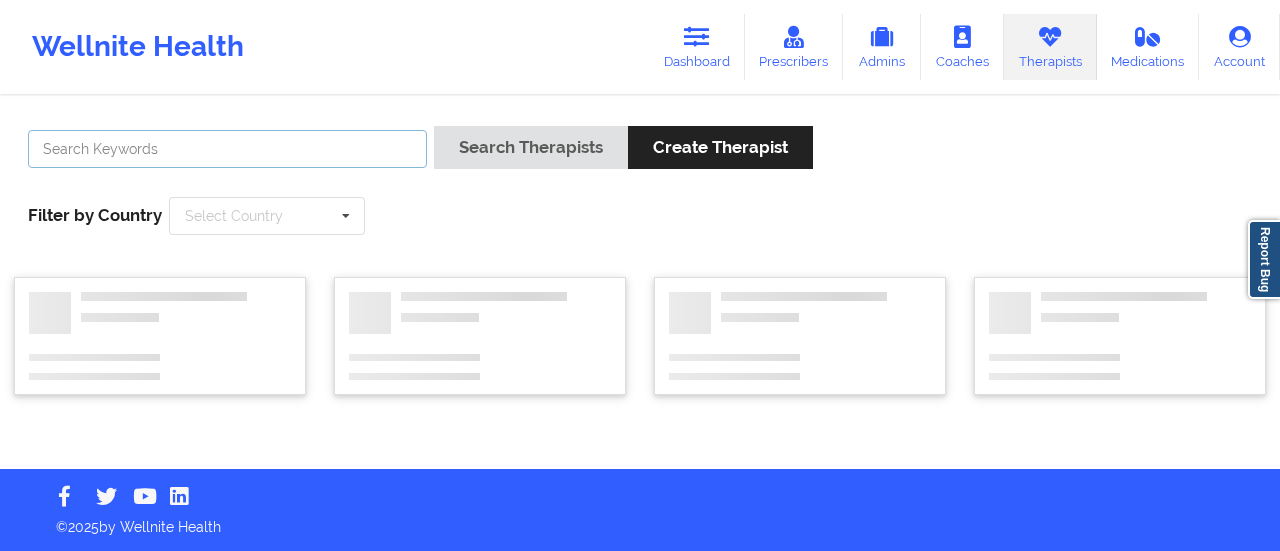 click at bounding box center [227, 149] 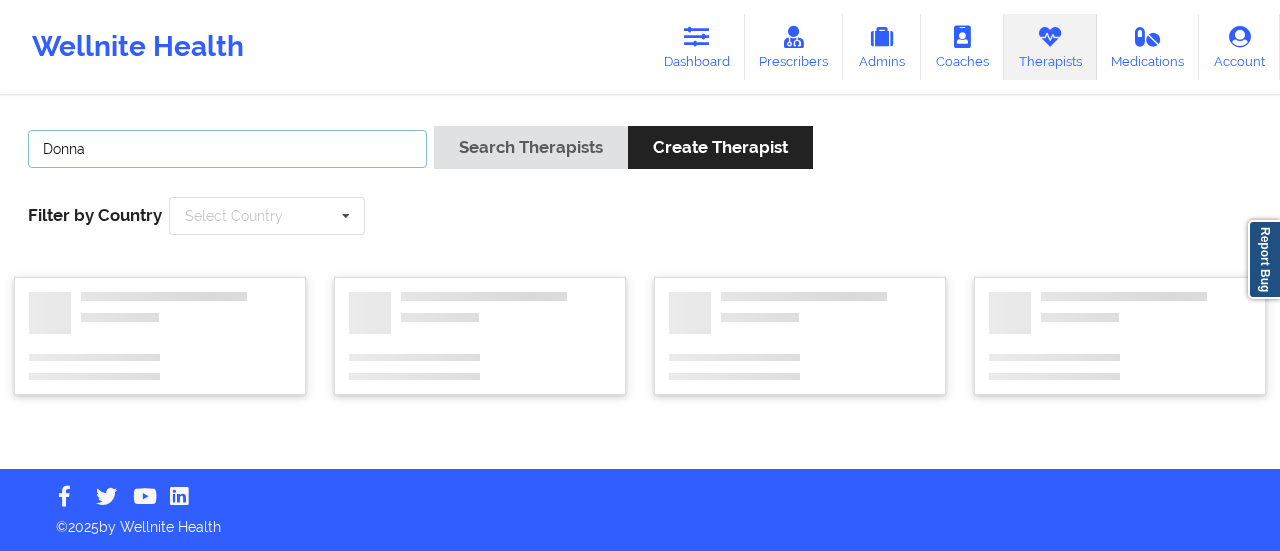 type on "[FIRST] [LAST]" 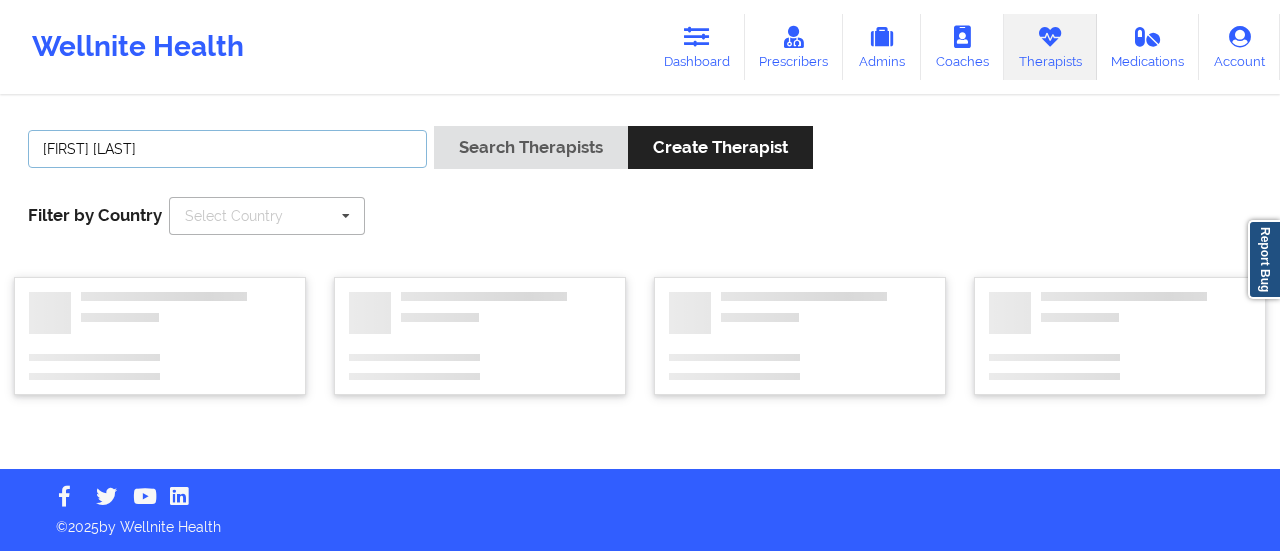 click on "Search Therapists" at bounding box center (531, 147) 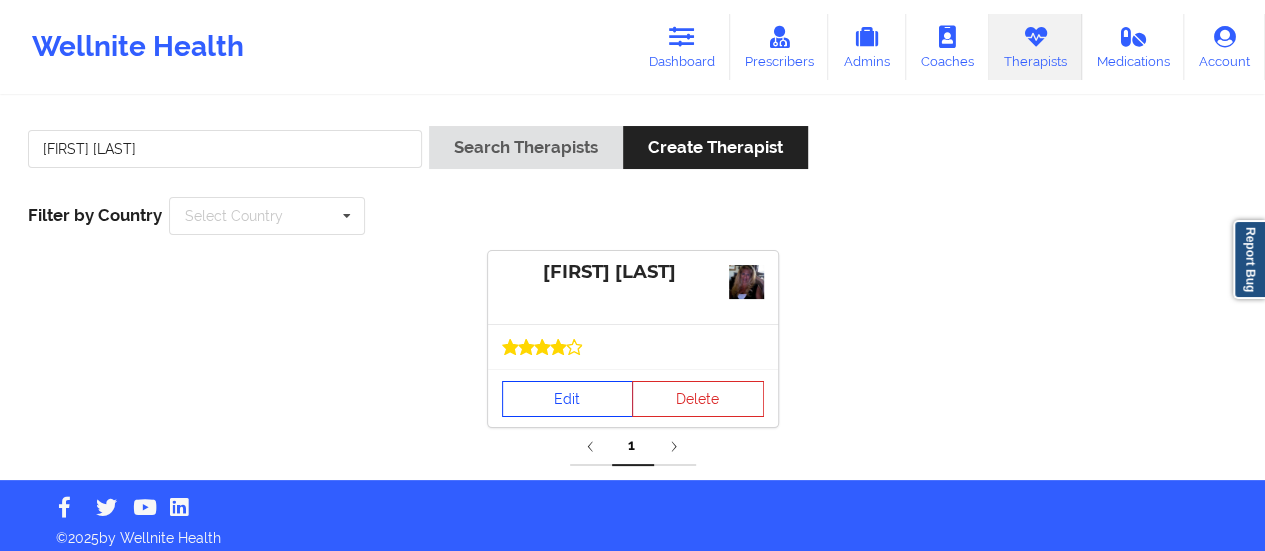 click on "Edit" at bounding box center [568, 399] 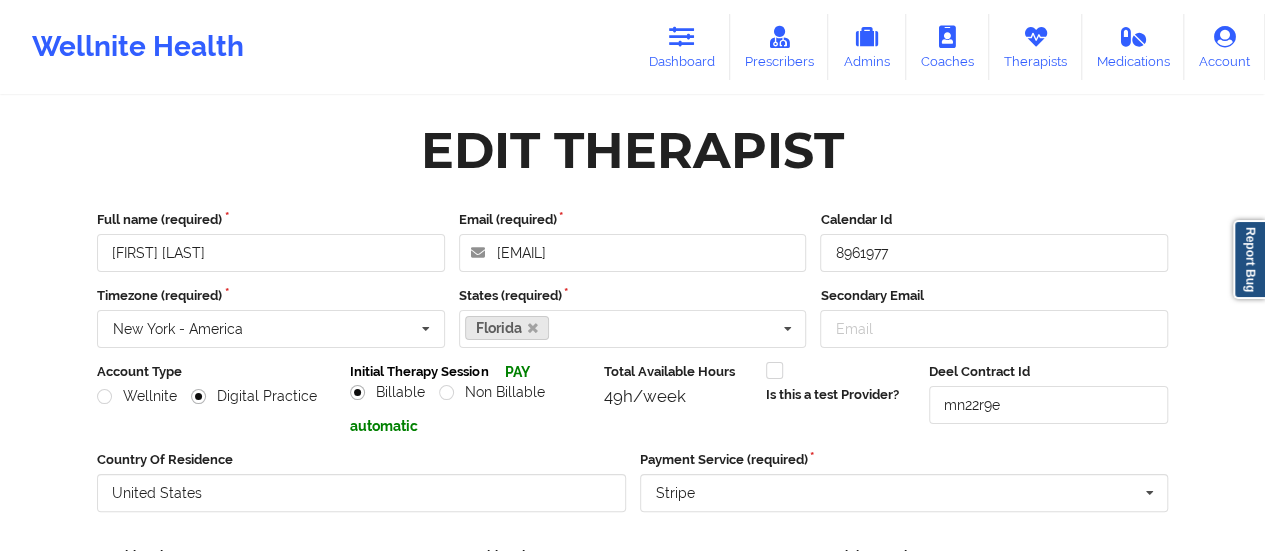 scroll, scrollTop: 360, scrollLeft: 0, axis: vertical 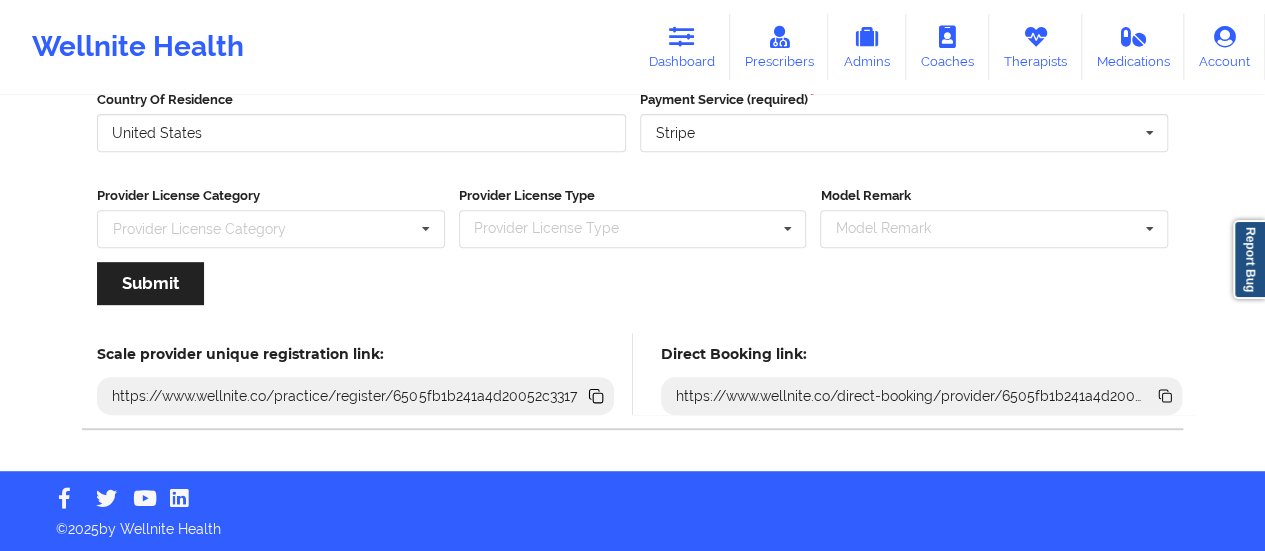 click 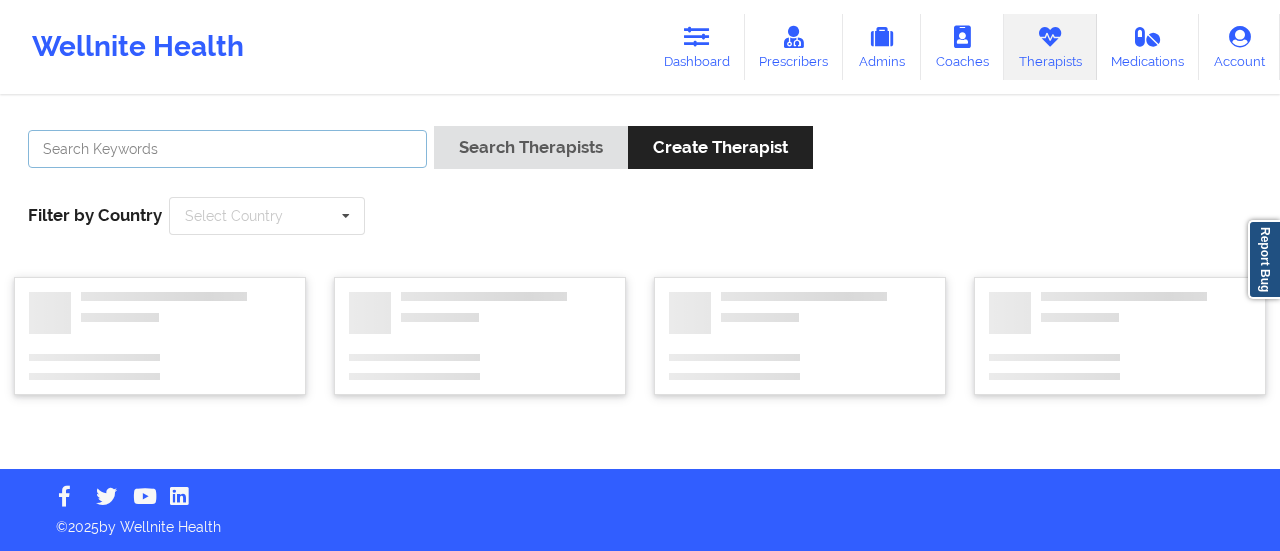 click at bounding box center (227, 149) 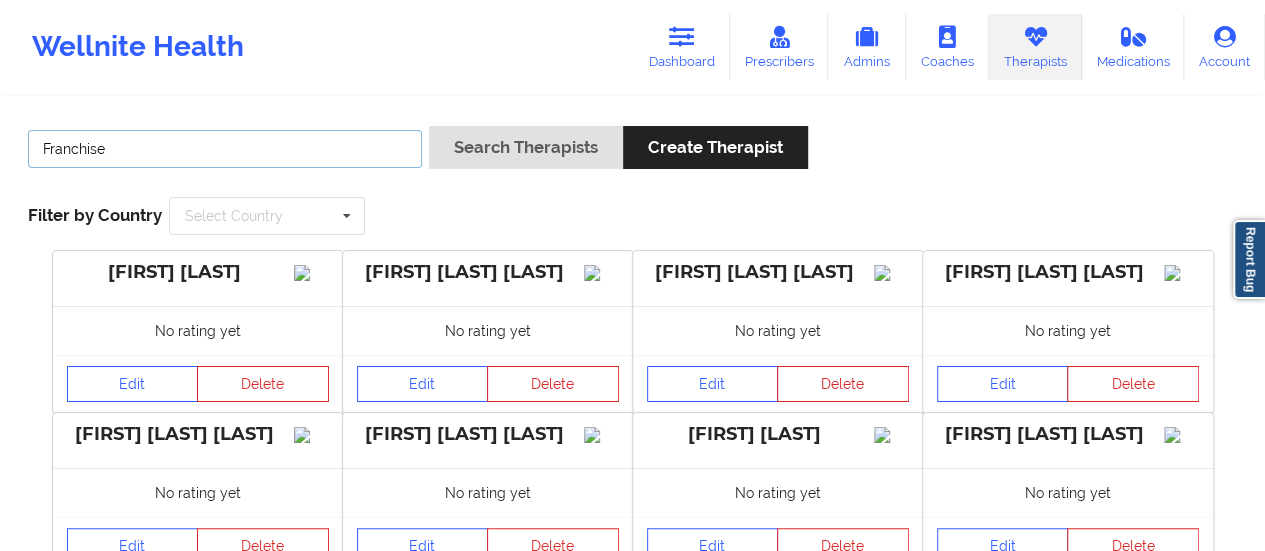 type on "[FIRST] [LAST]" 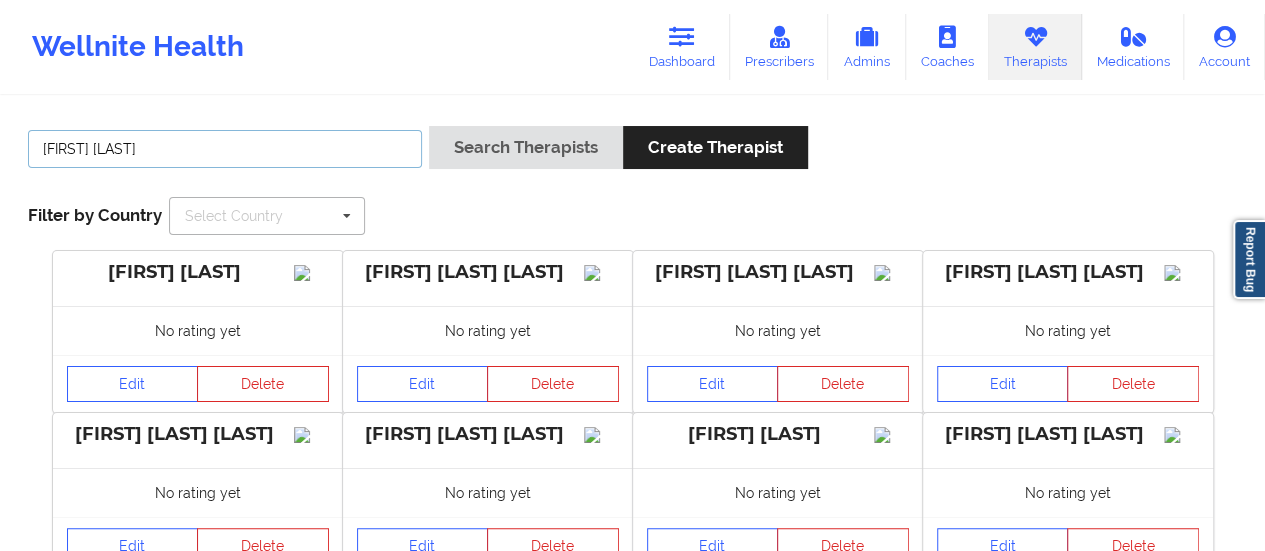 click on "Search Therapists" at bounding box center [526, 147] 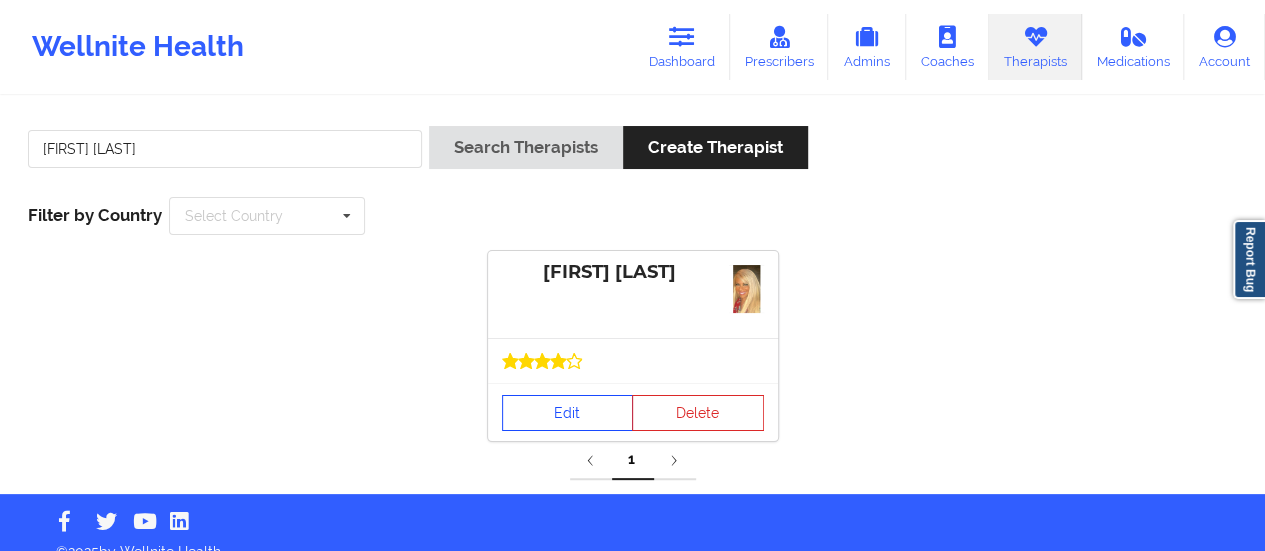 drag, startPoint x: 548, startPoint y: 371, endPoint x: 548, endPoint y: 409, distance: 38 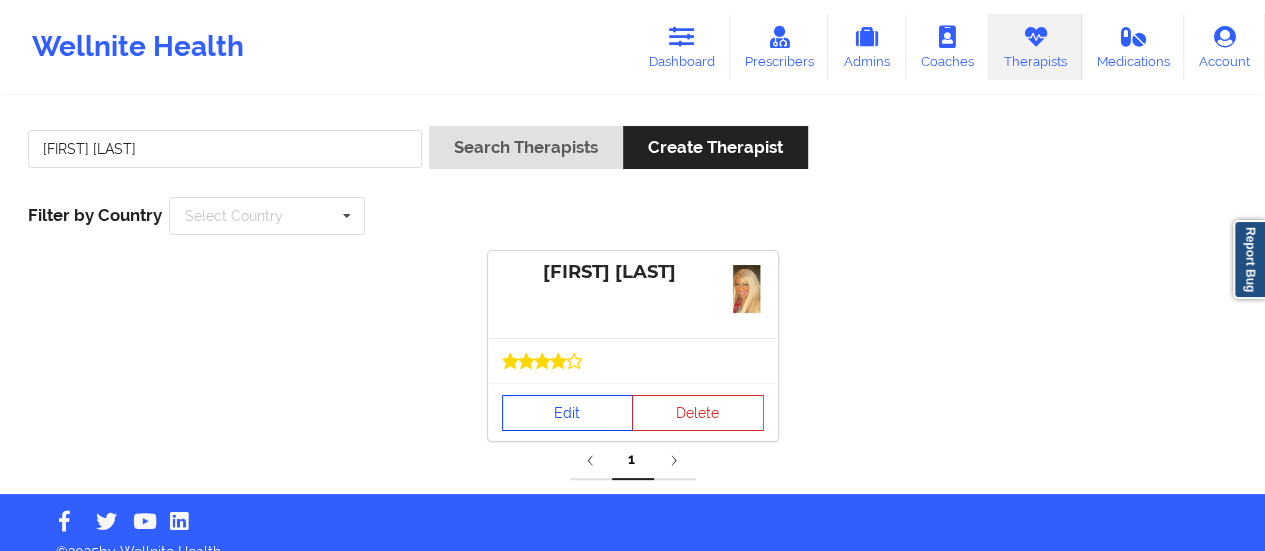click on "Edit" at bounding box center [568, 413] 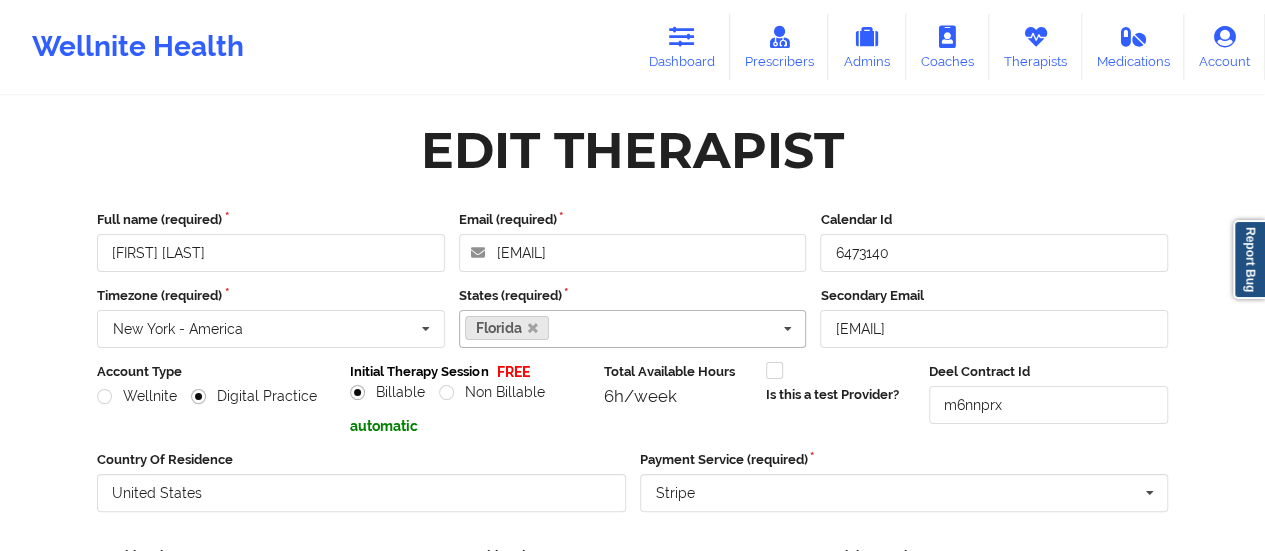 scroll, scrollTop: 360, scrollLeft: 0, axis: vertical 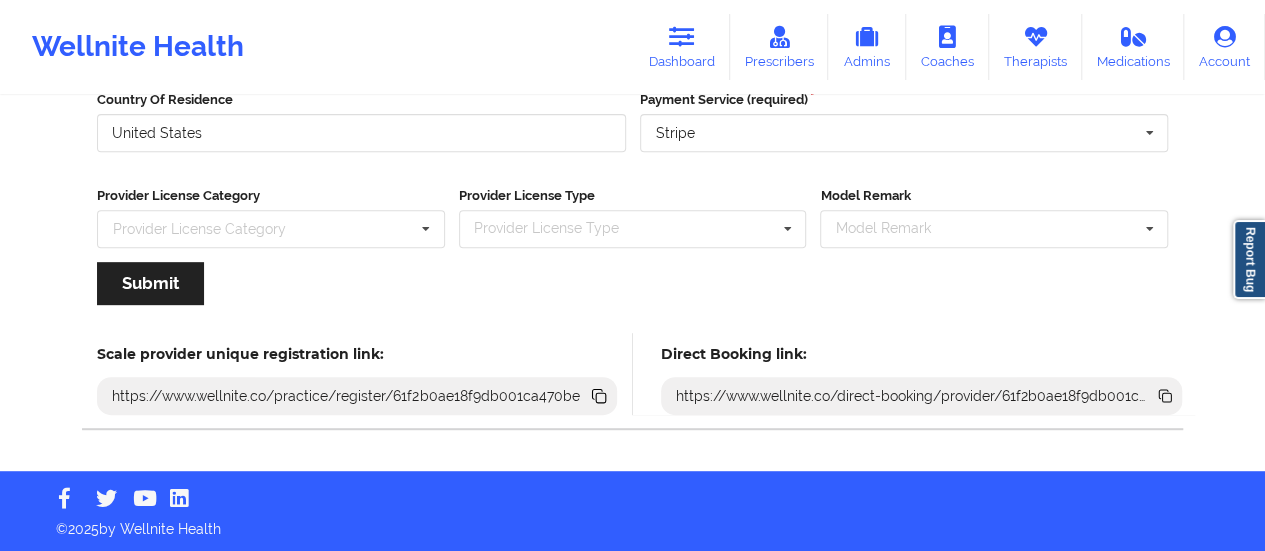 click 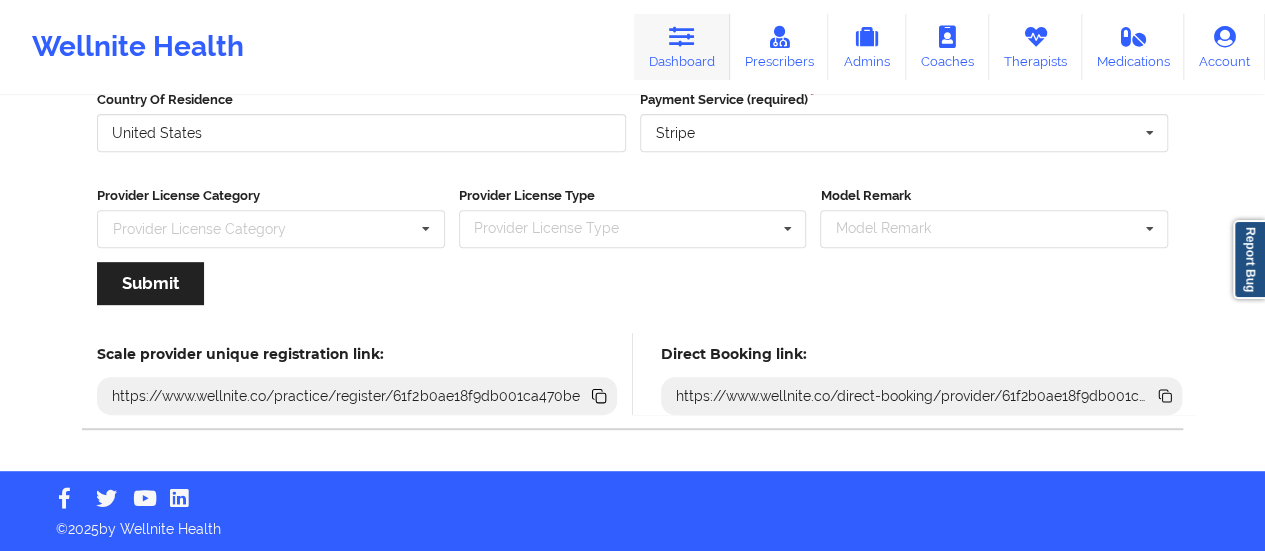 click at bounding box center [682, 37] 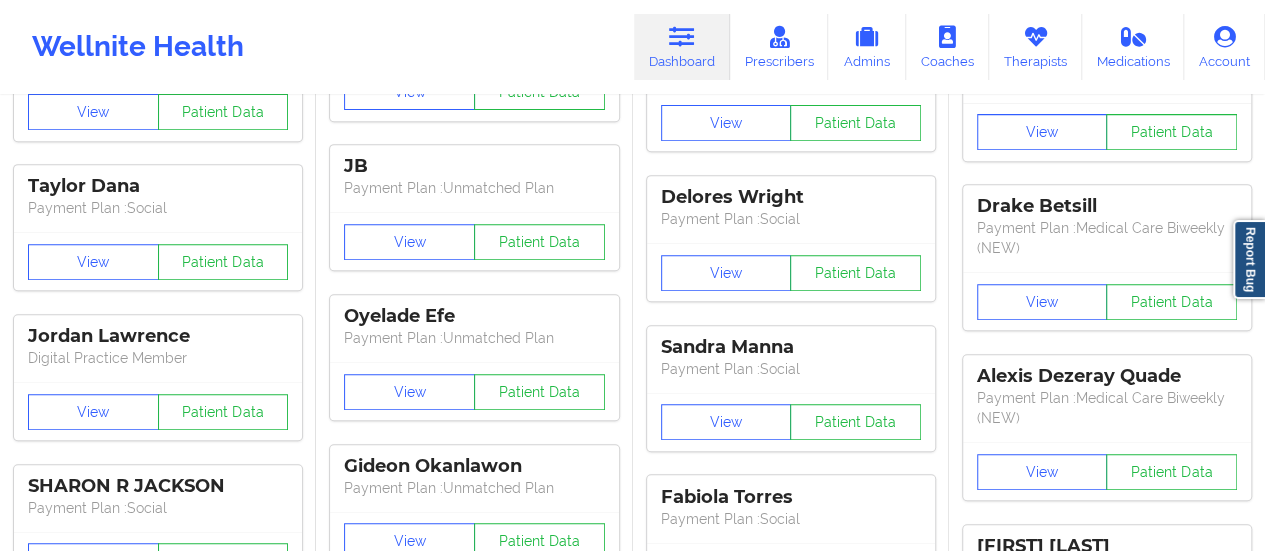 scroll, scrollTop: 0, scrollLeft: 0, axis: both 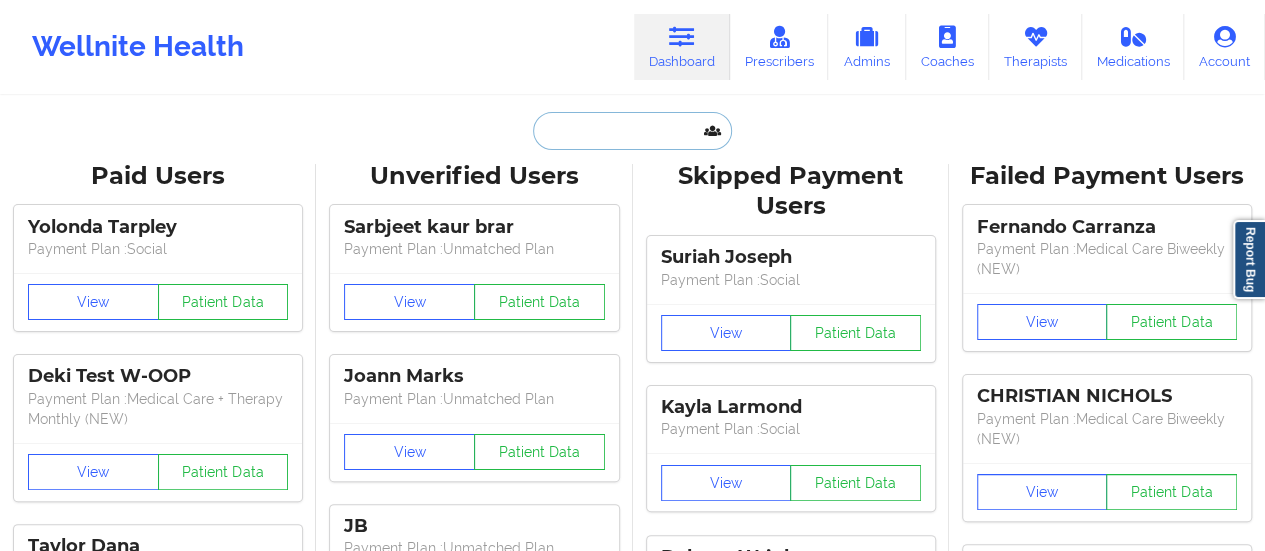 click at bounding box center [632, 131] 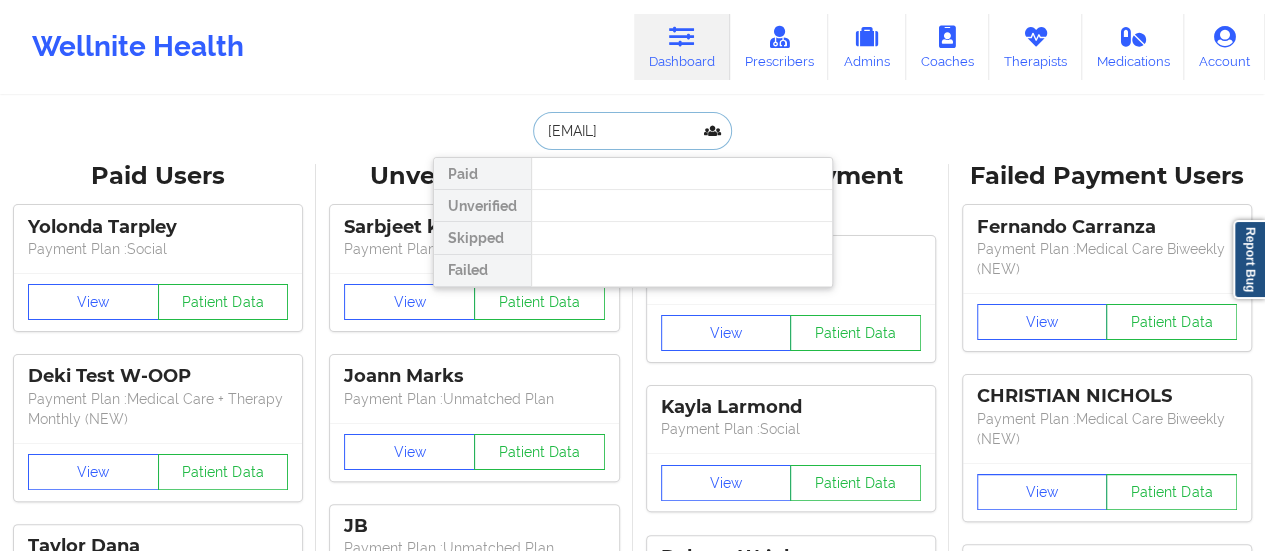 scroll, scrollTop: 0, scrollLeft: 100, axis: horizontal 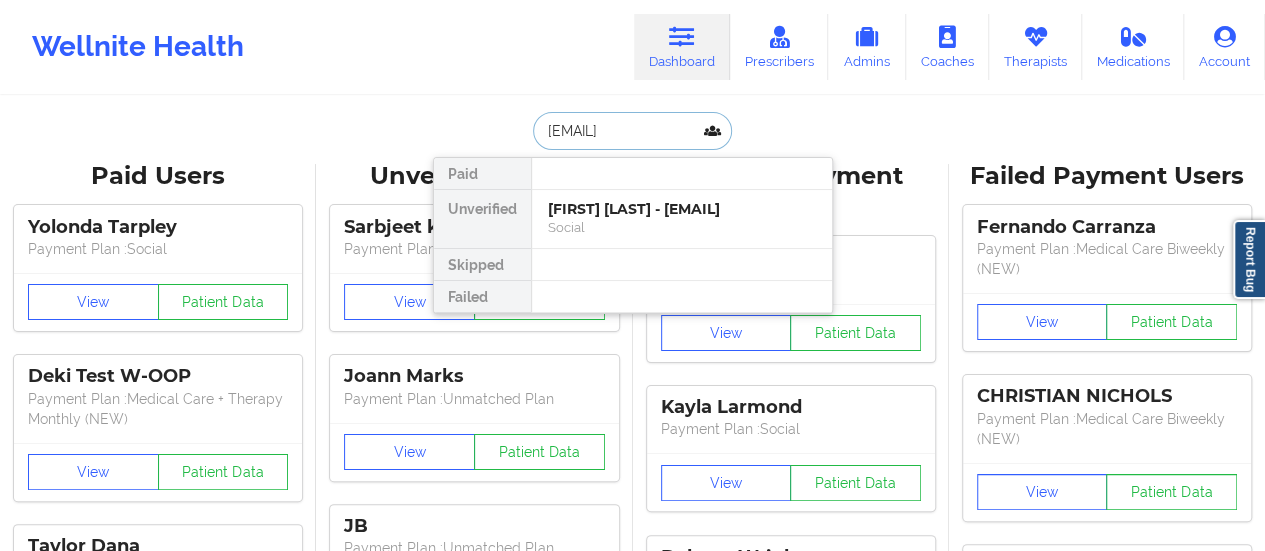 click on "[FIRST] [LAST] - [EMAIL]" at bounding box center (682, 209) 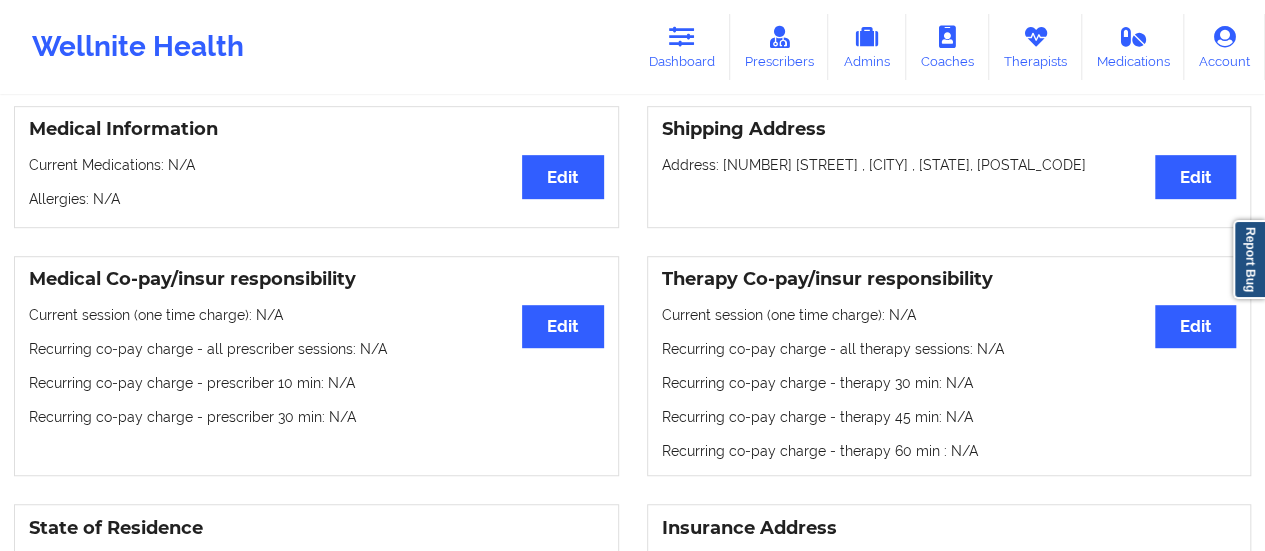 scroll, scrollTop: 430, scrollLeft: 0, axis: vertical 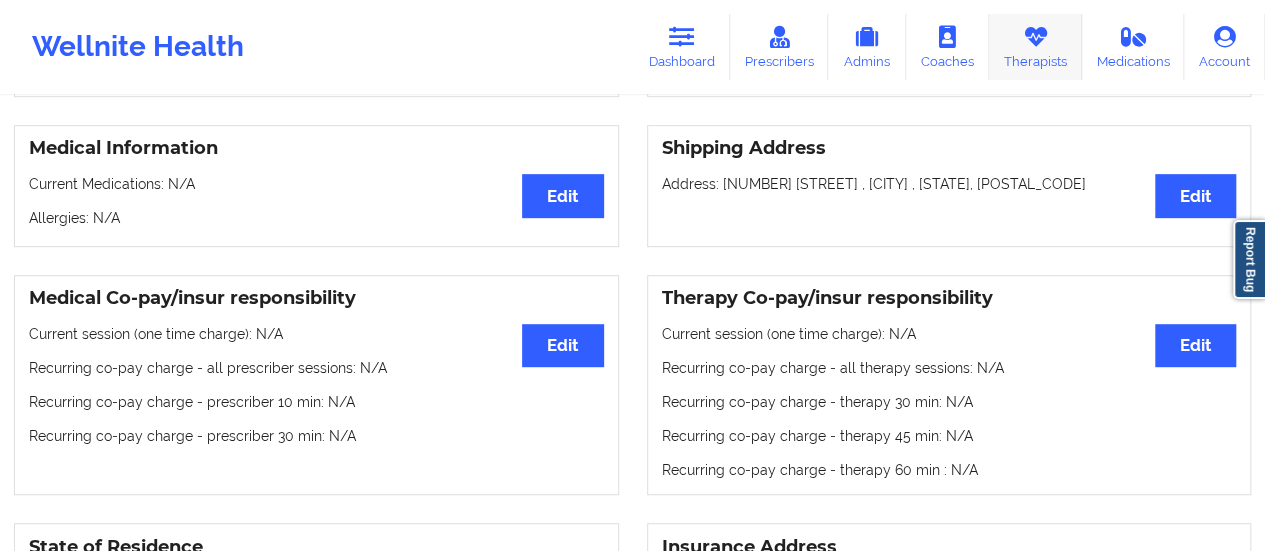 click on "Therapists" at bounding box center (1035, 47) 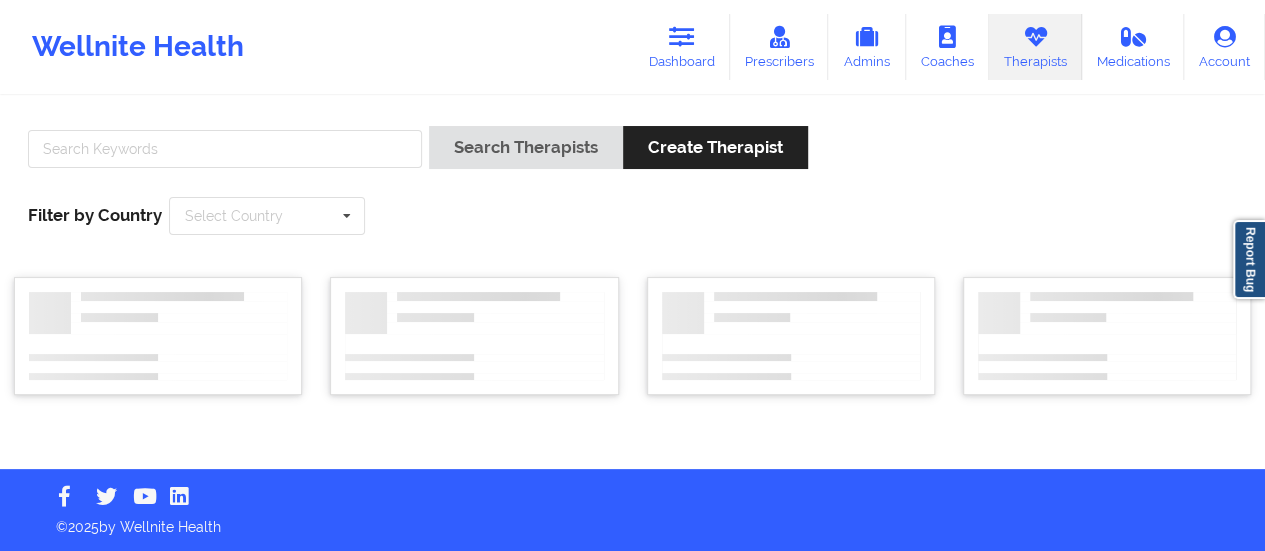 scroll, scrollTop: 0, scrollLeft: 0, axis: both 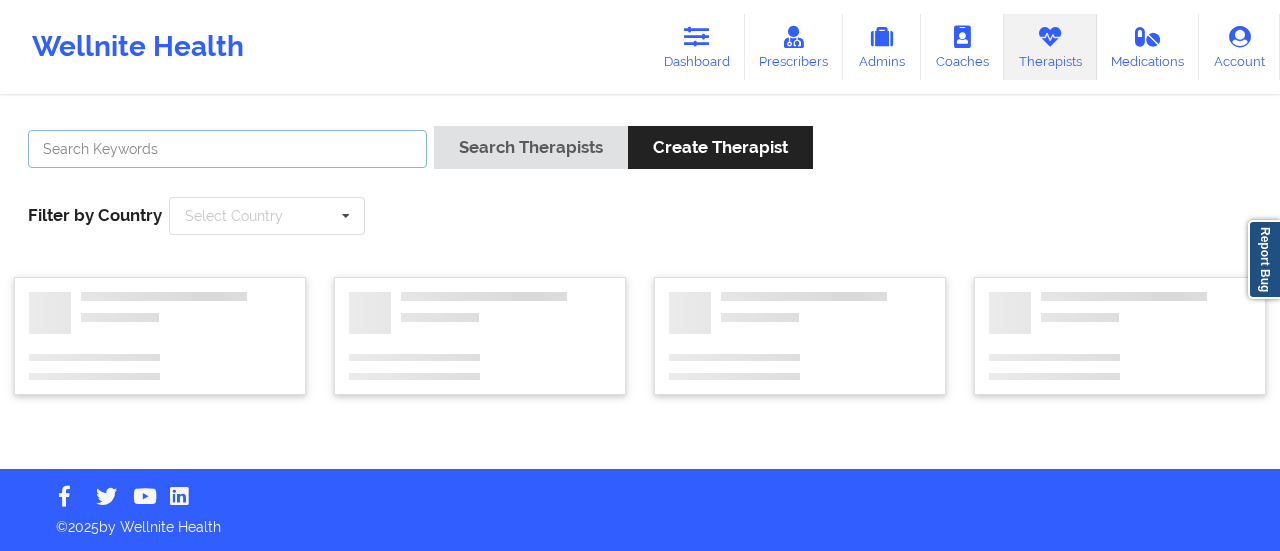 click at bounding box center [227, 149] 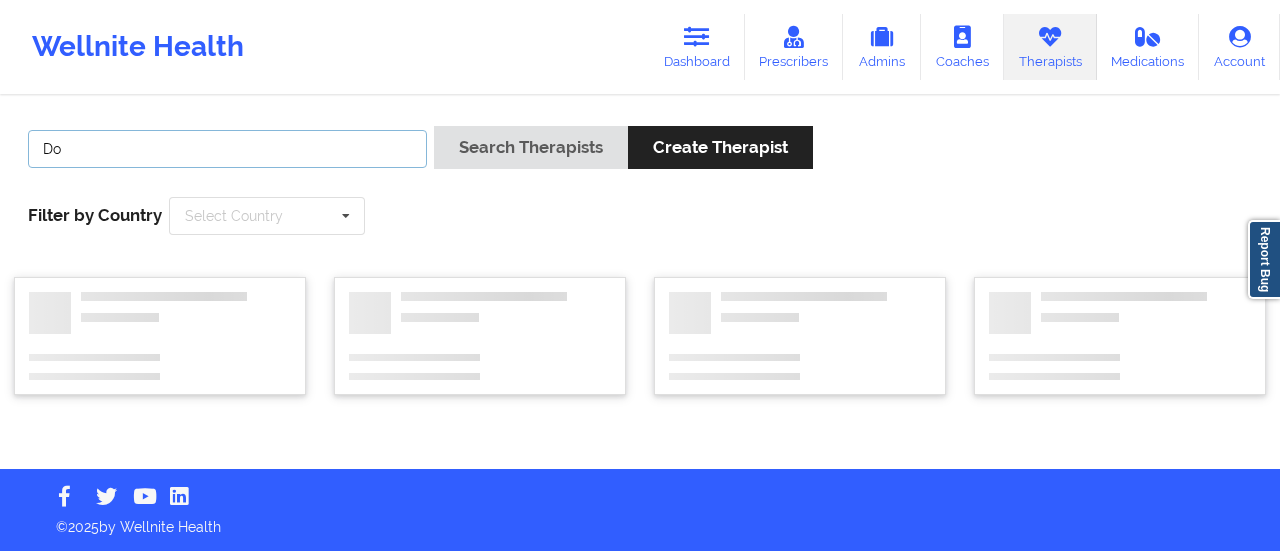type on "[FIRST] [LAST]" 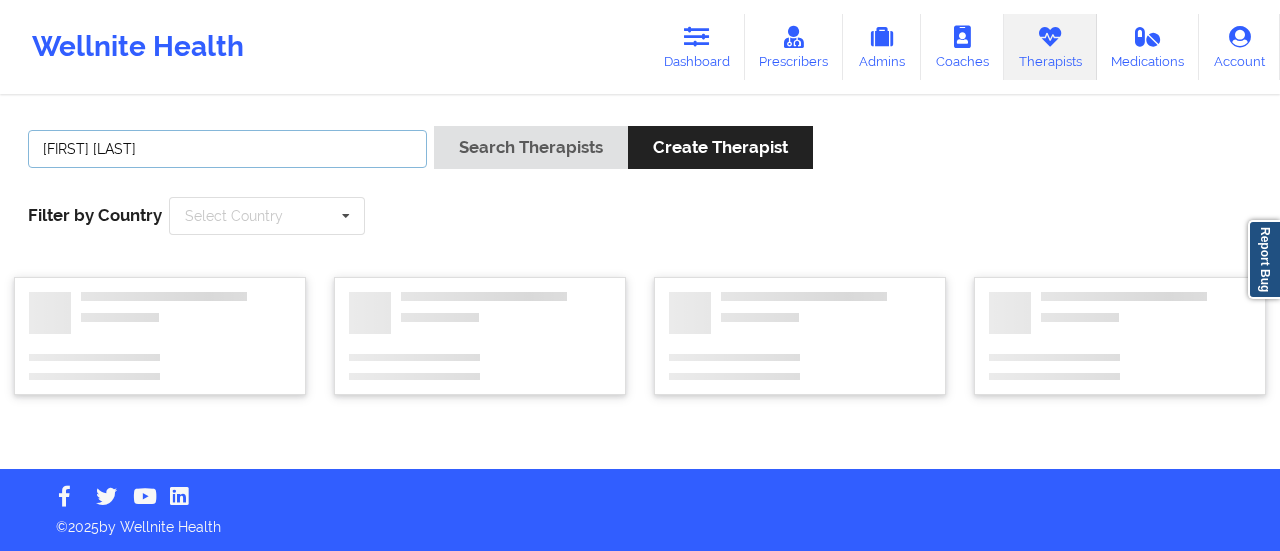 click on "Search Therapists" at bounding box center (531, 147) 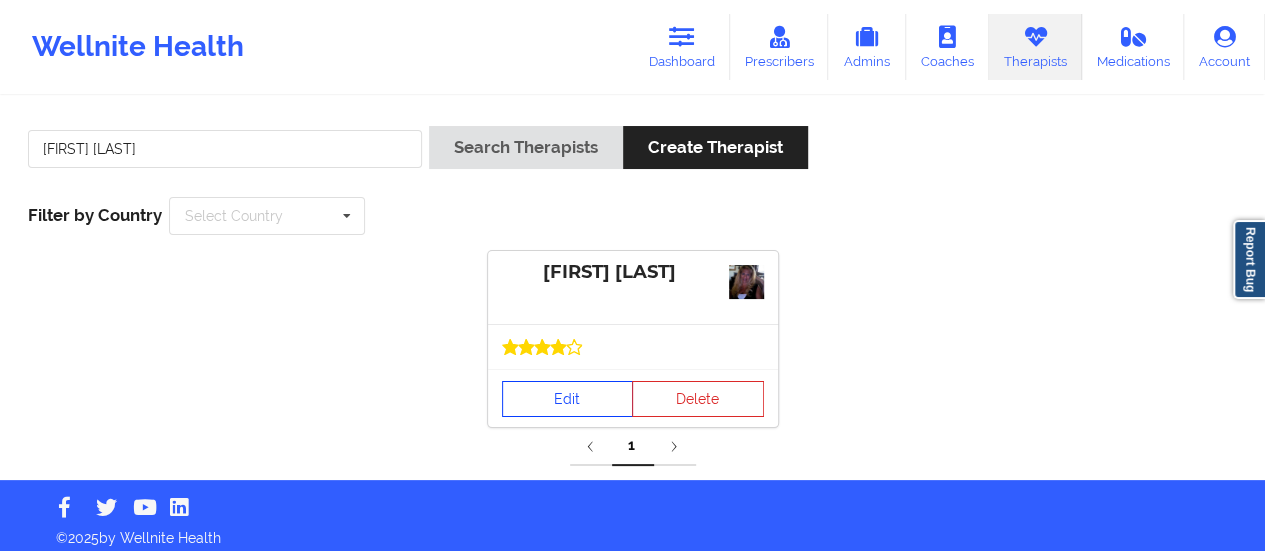 click on "Edit" at bounding box center [568, 399] 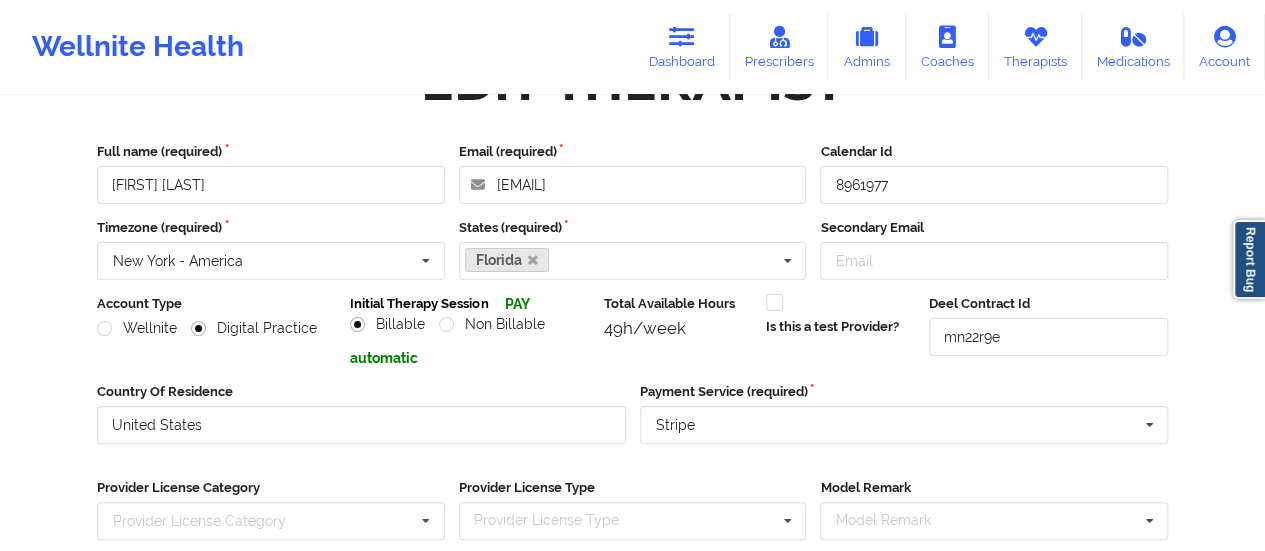 scroll, scrollTop: 360, scrollLeft: 0, axis: vertical 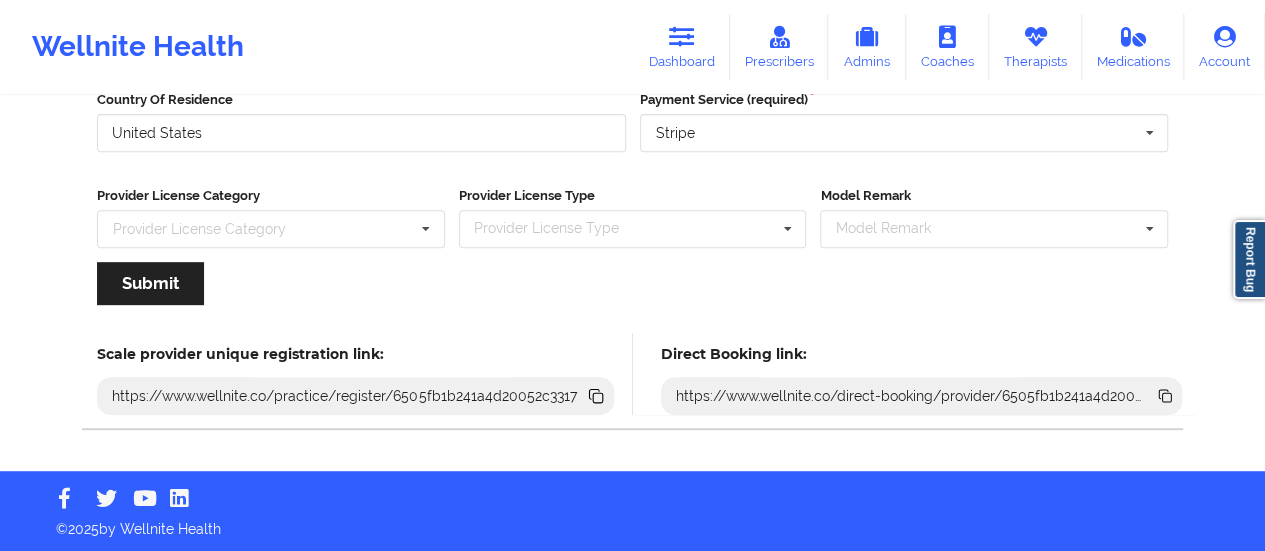 click 